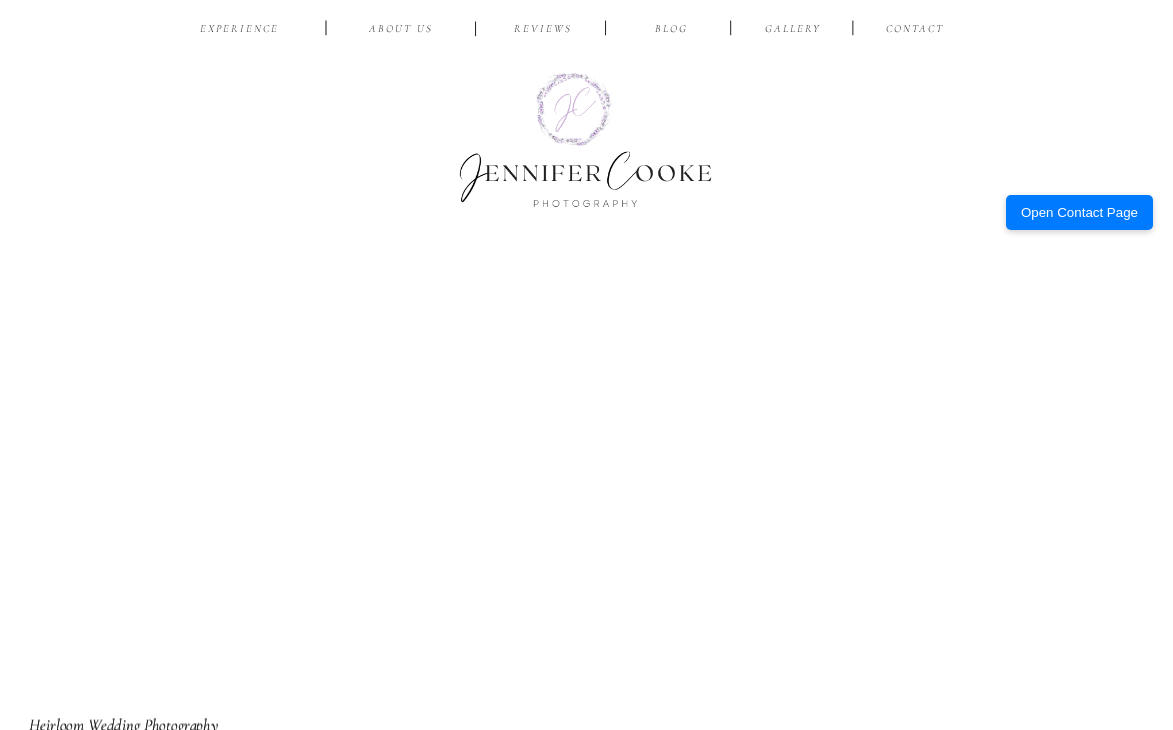 scroll, scrollTop: 0, scrollLeft: 0, axis: both 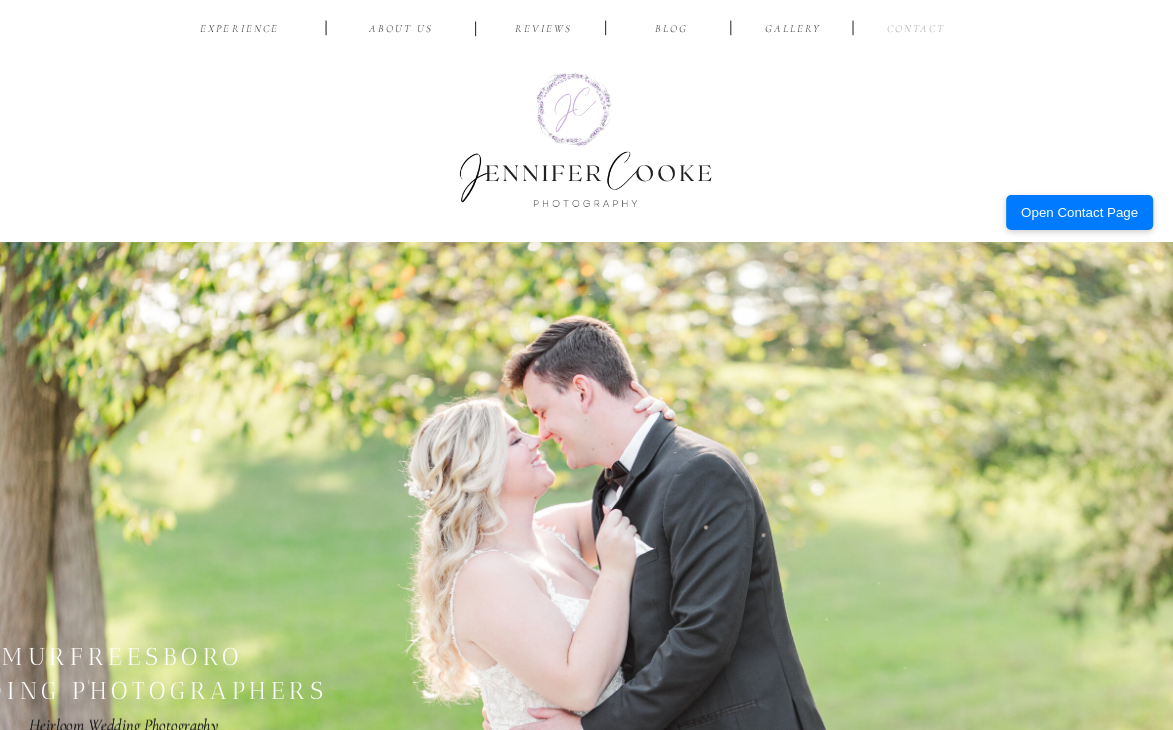 click on "CONTACT" at bounding box center (915, 31) 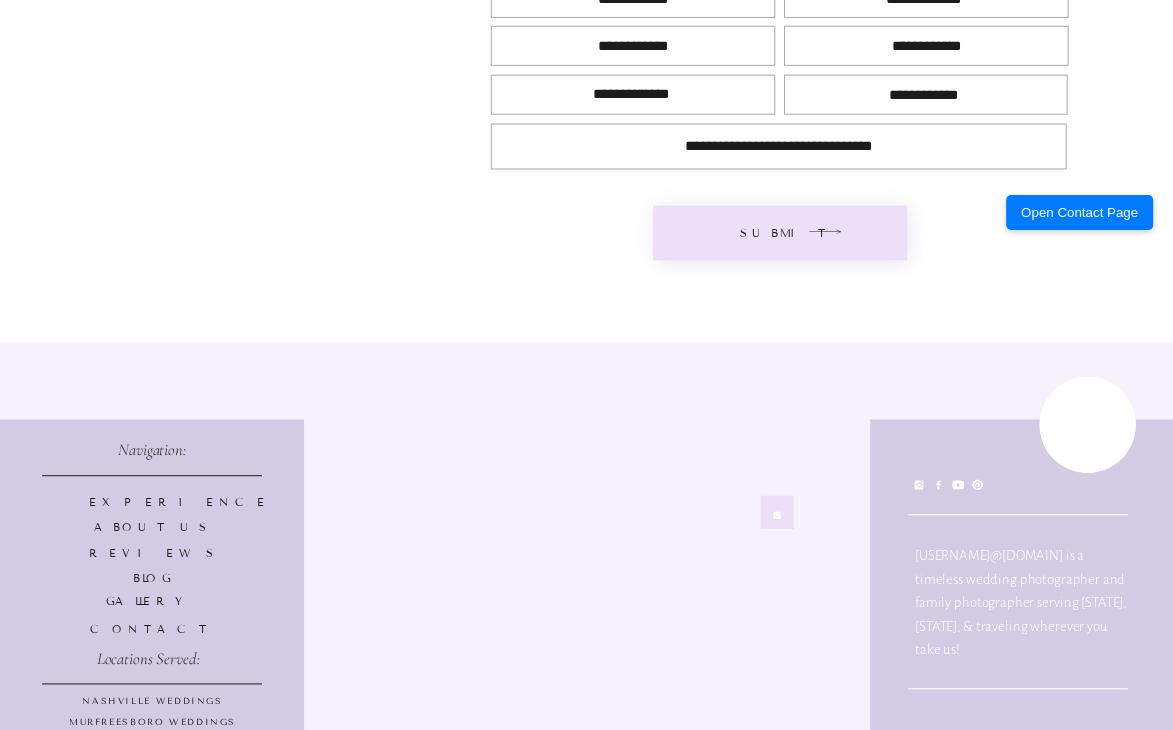 scroll, scrollTop: 900, scrollLeft: 0, axis: vertical 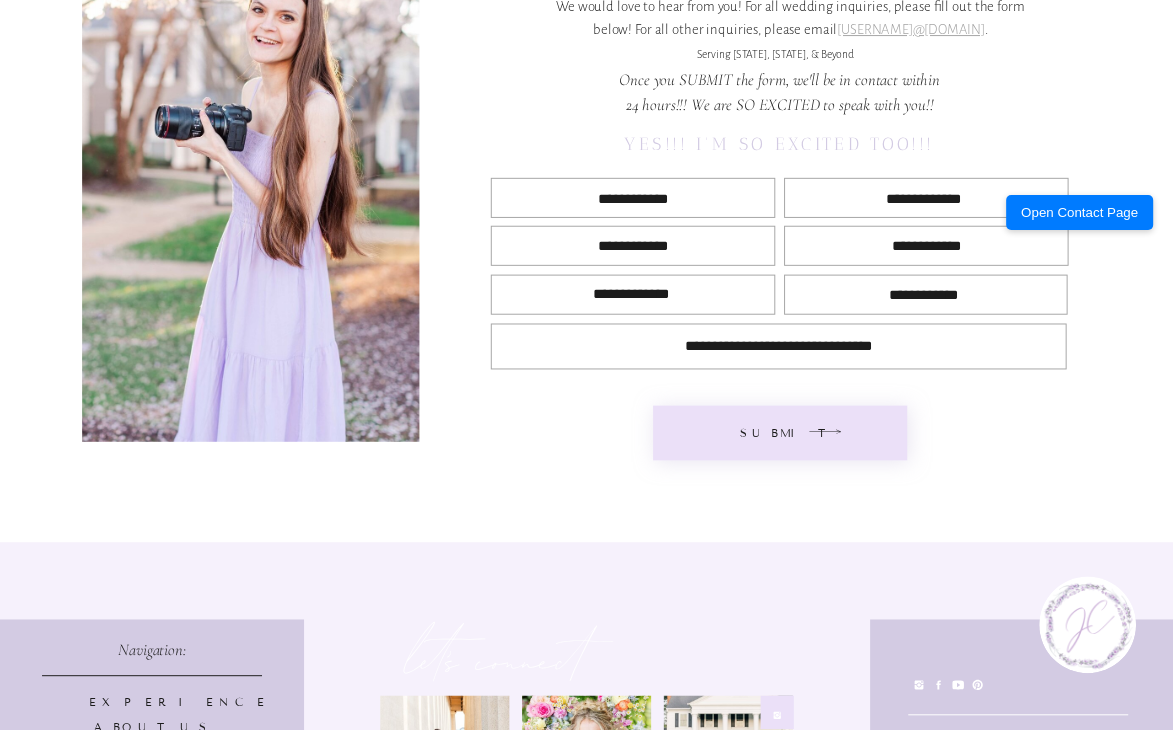 click at bounding box center [633, 197] 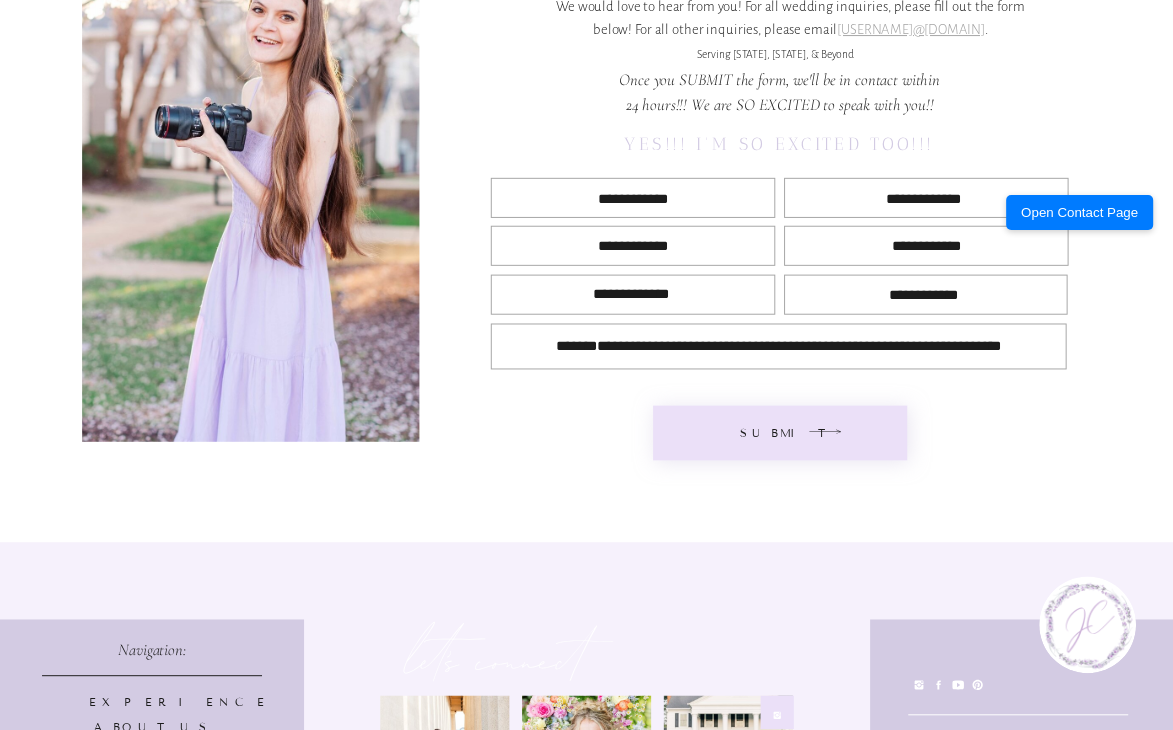 scroll, scrollTop: 1270, scrollLeft: 0, axis: vertical 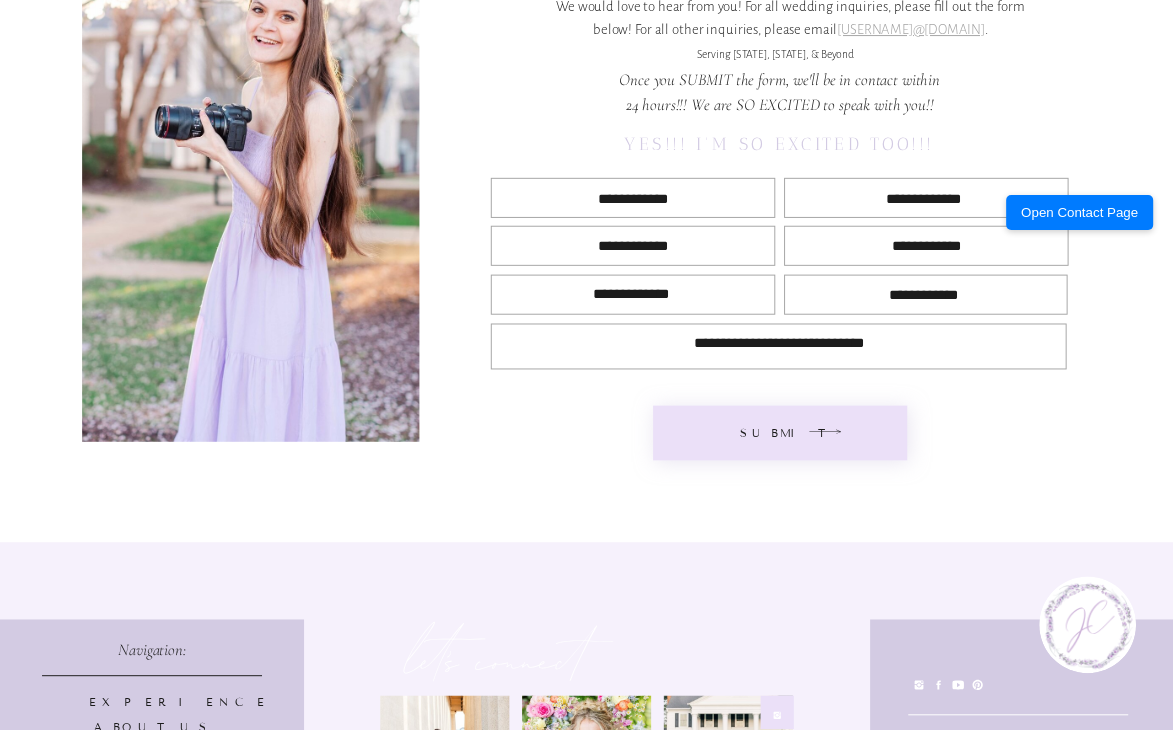 type on "**********" 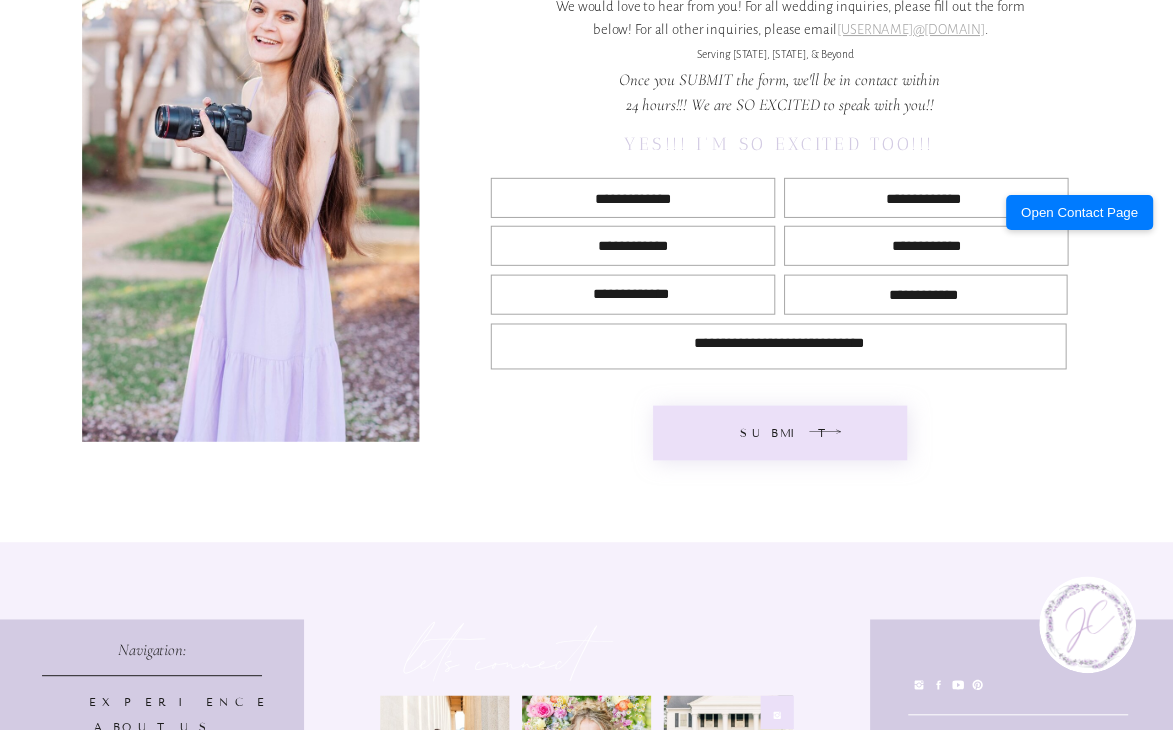 scroll, scrollTop: 21, scrollLeft: 0, axis: vertical 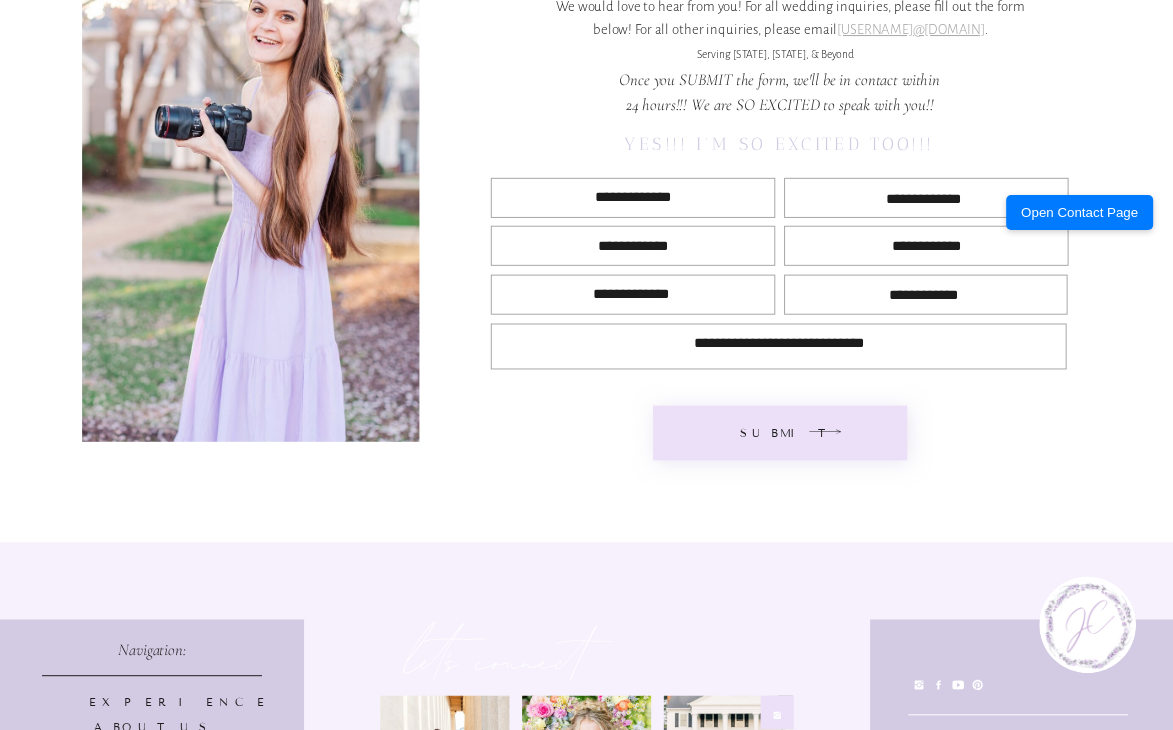 type on "**********" 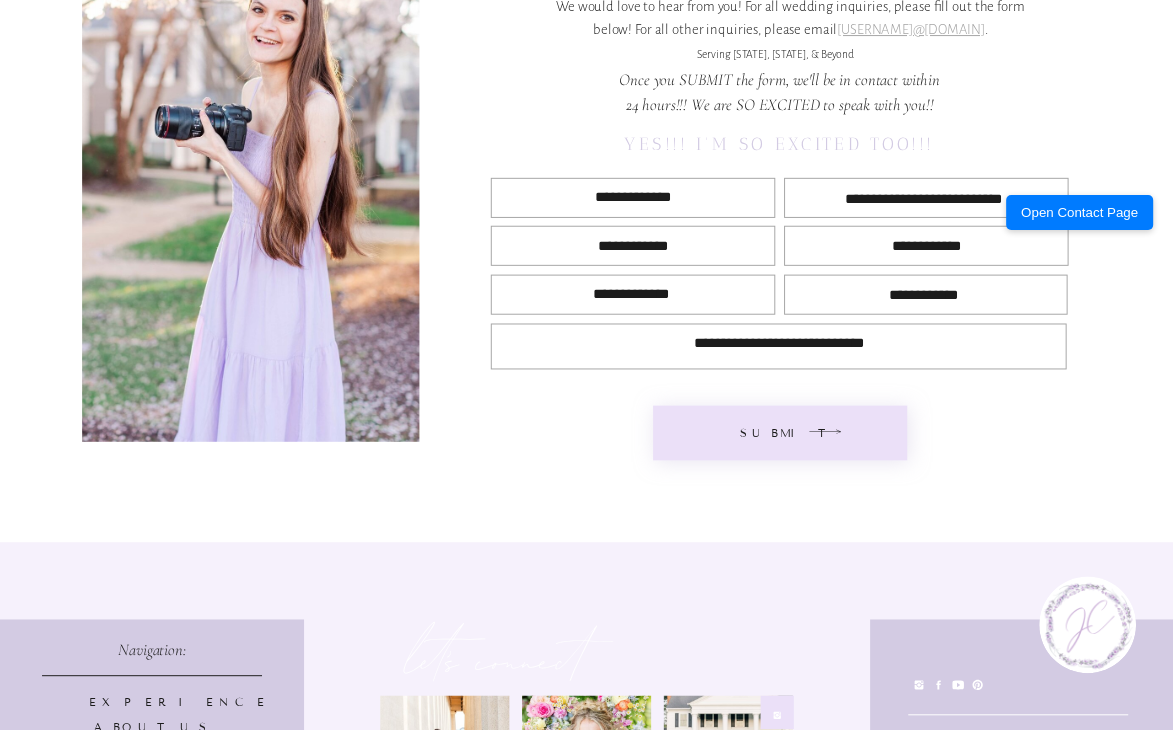 scroll, scrollTop: 21, scrollLeft: 0, axis: vertical 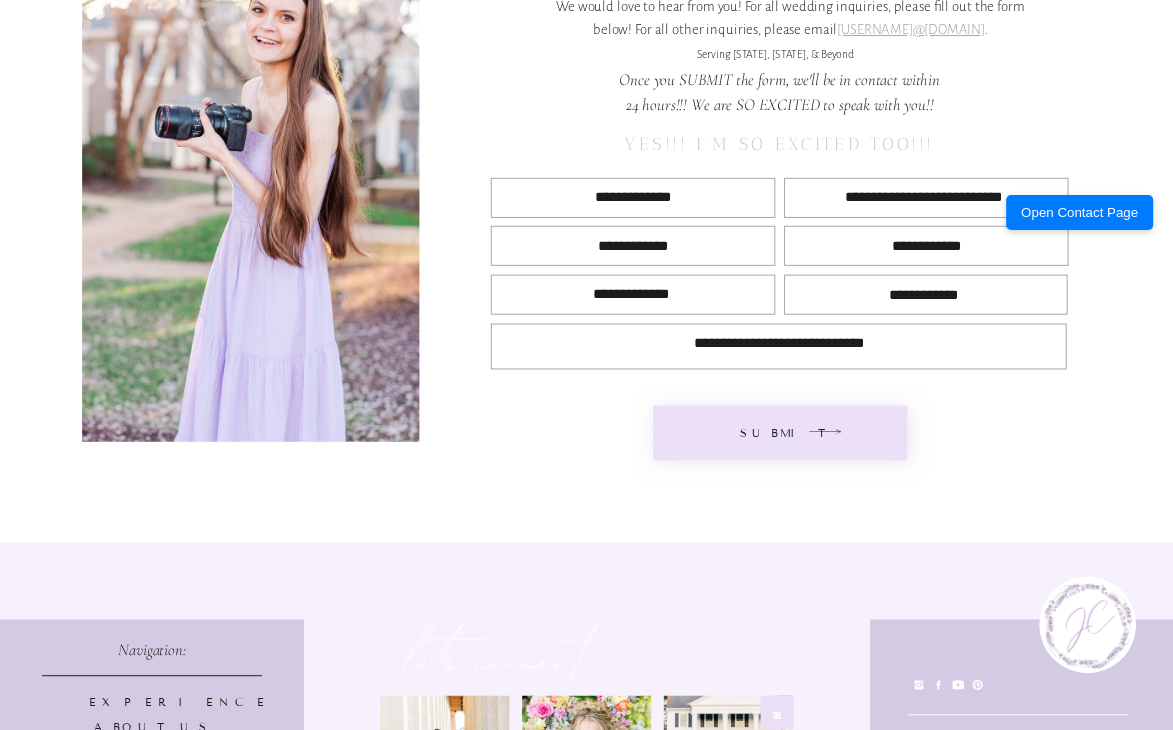type on "**********" 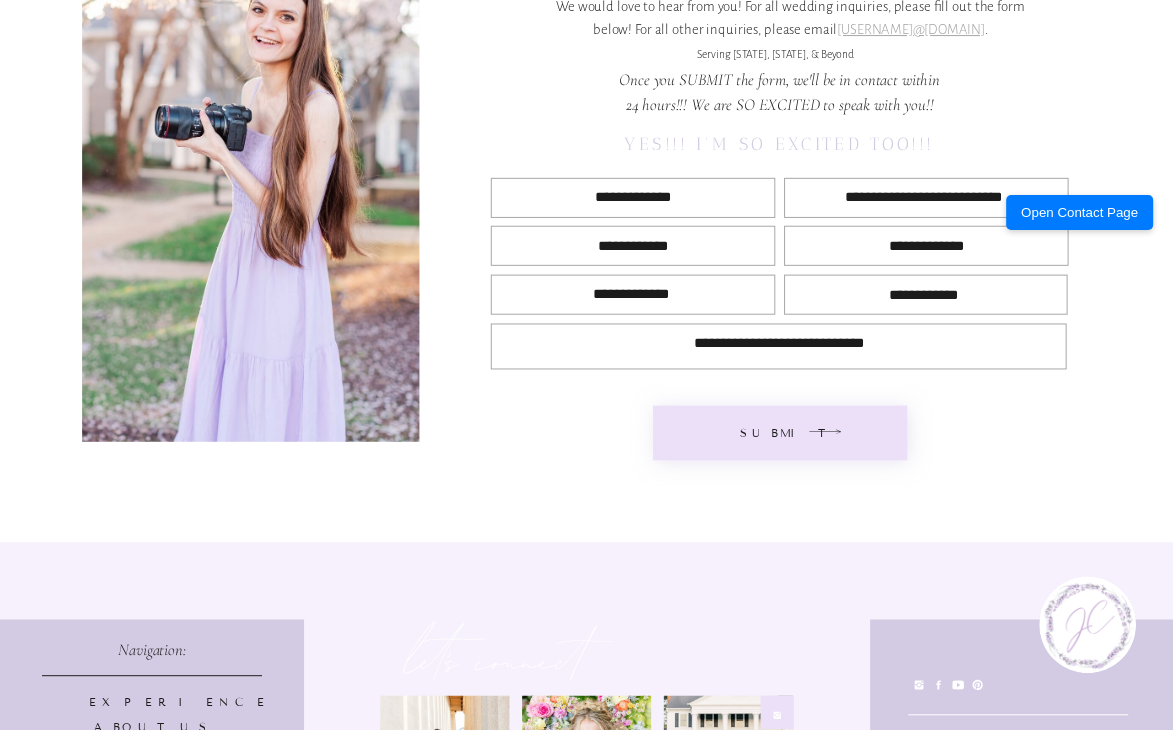type on "**********" 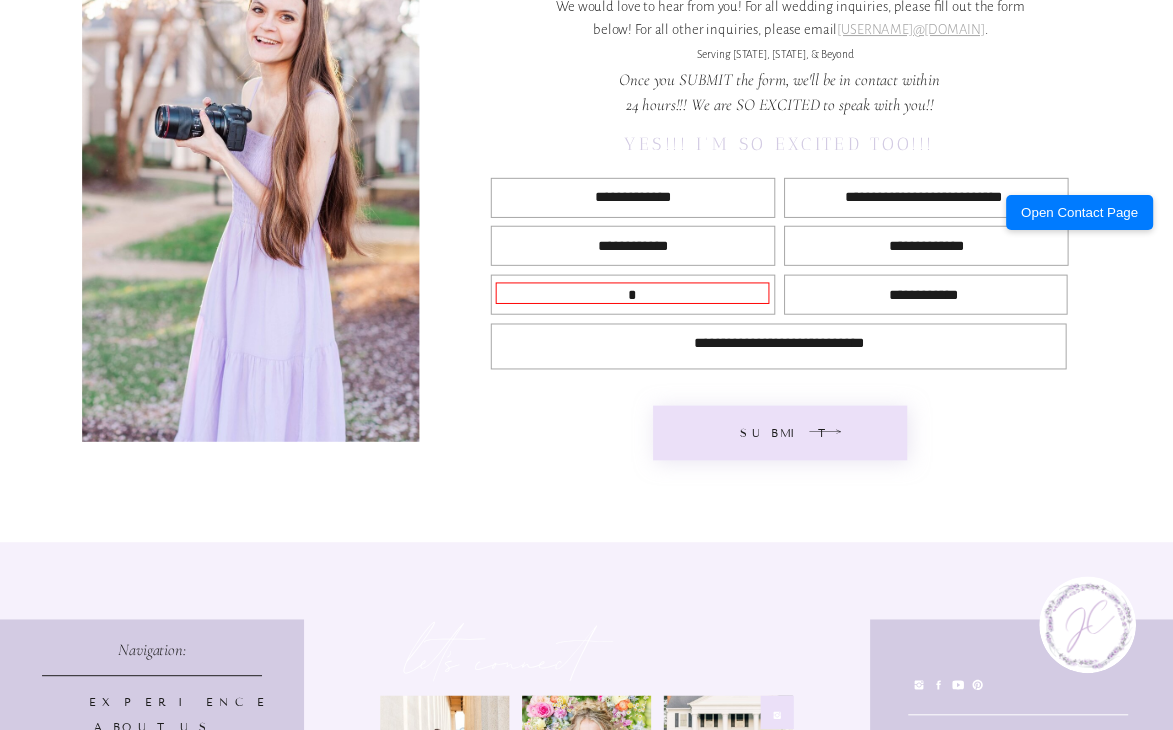 type on "*" 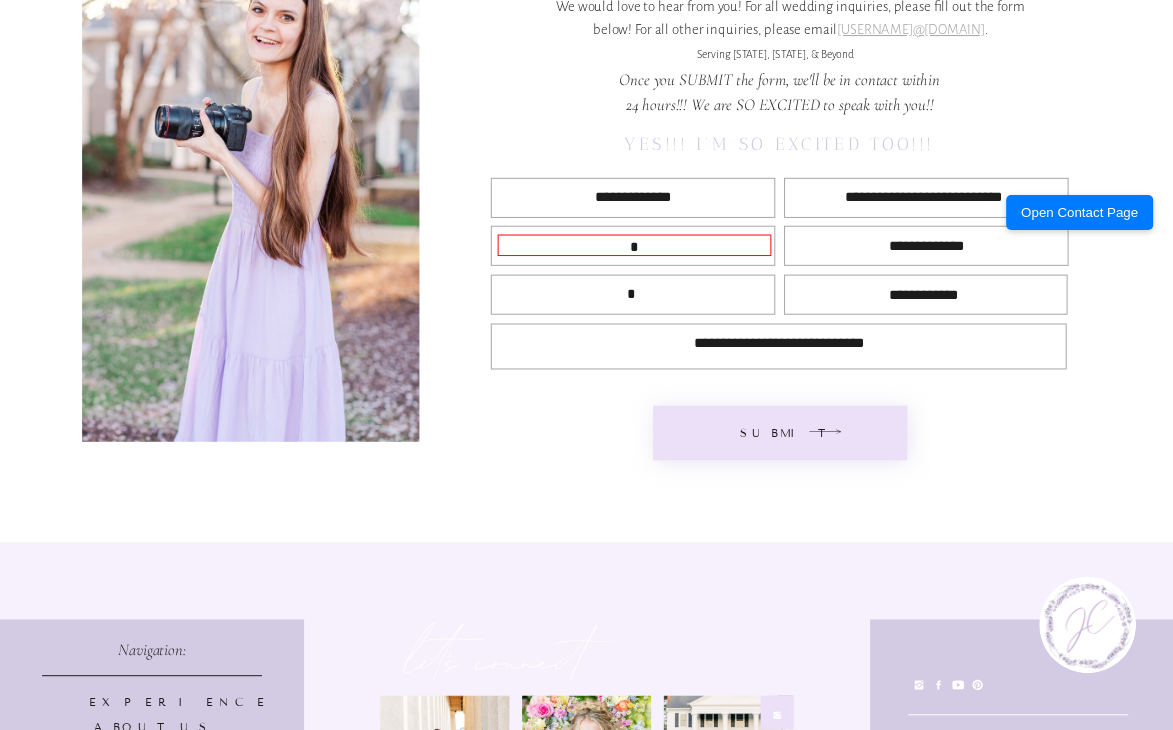 type on "*" 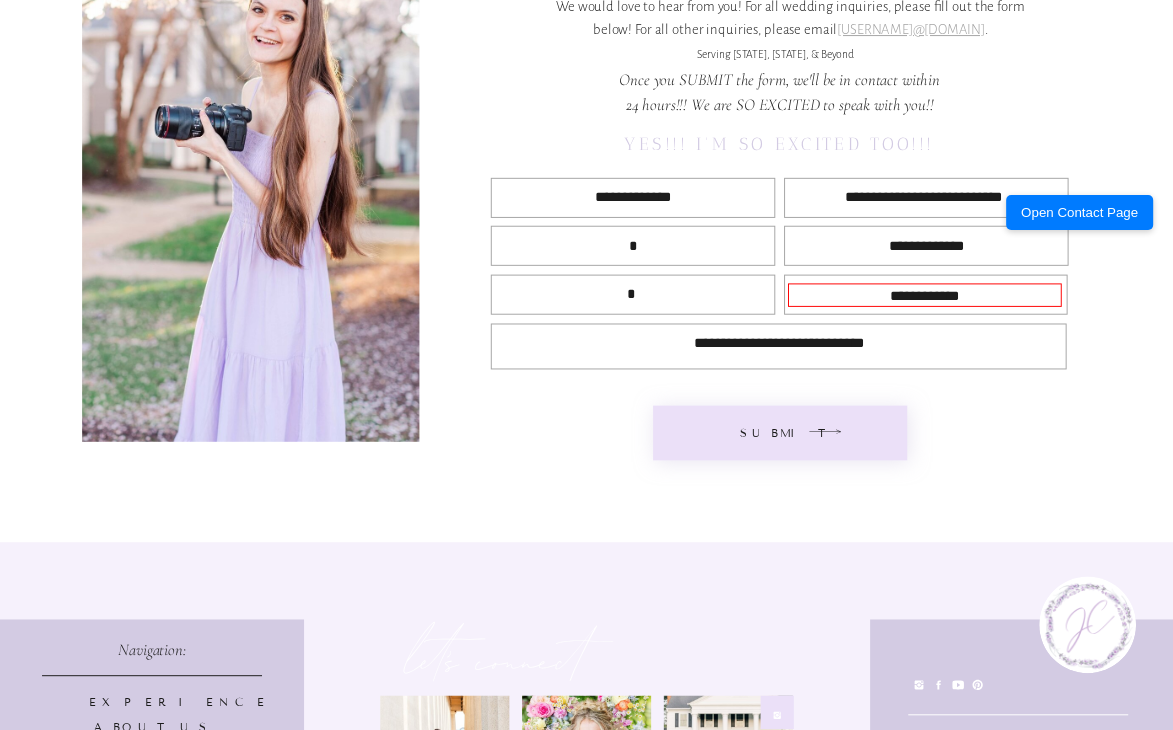 click at bounding box center (780, 432) 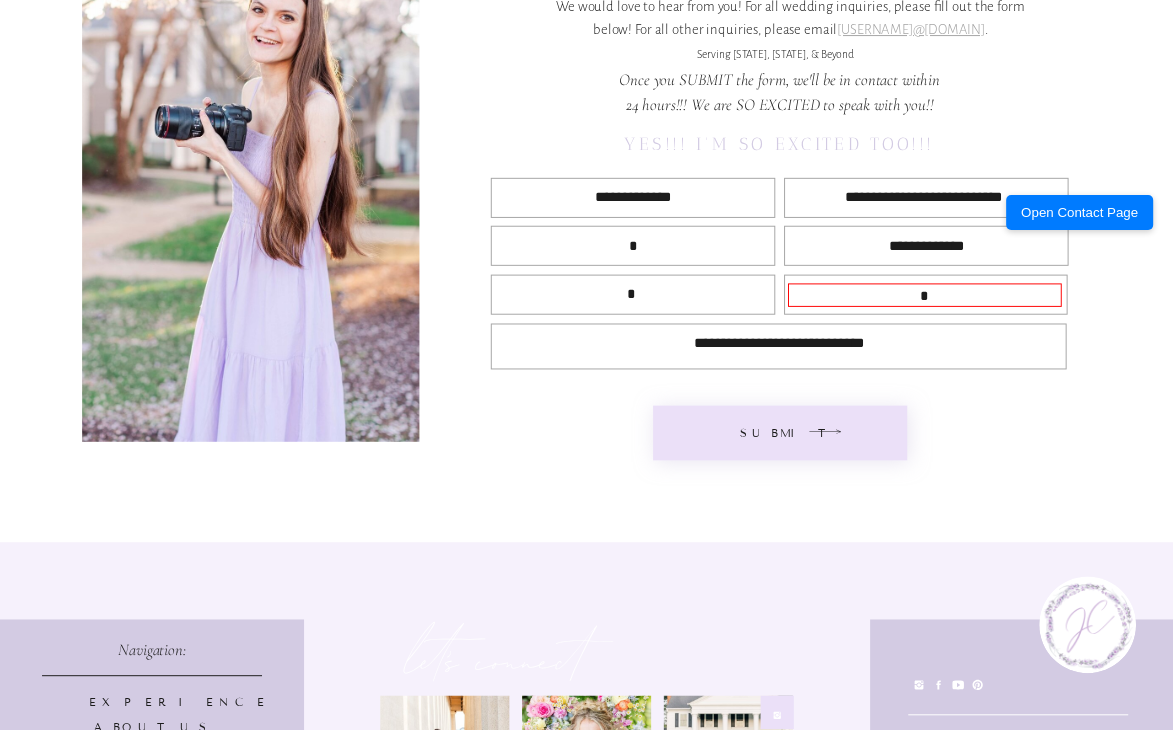 type on "*" 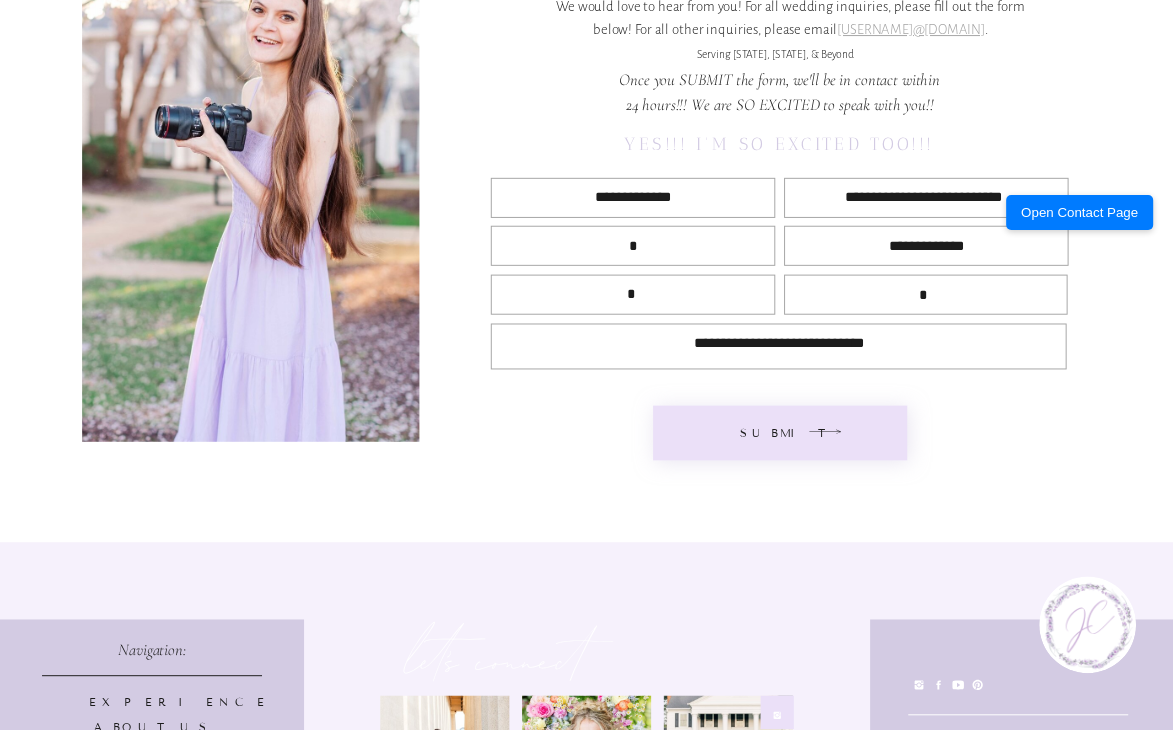 click at bounding box center (780, 432) 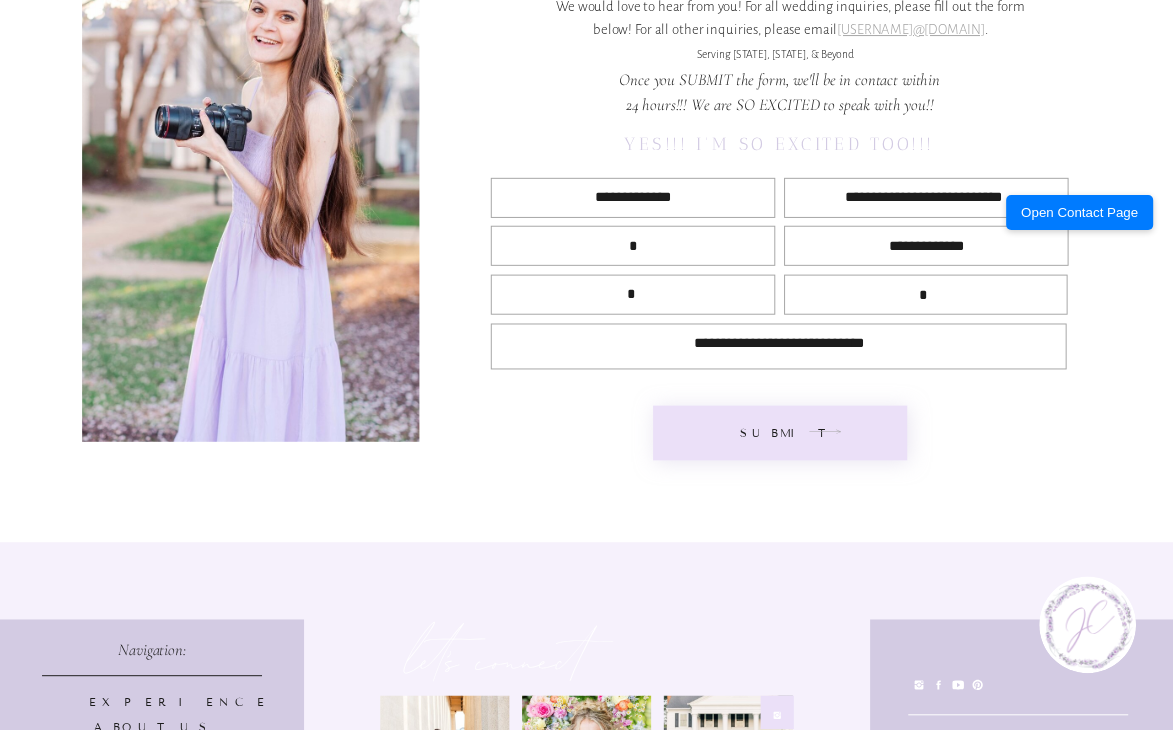 click at bounding box center (824, 431) 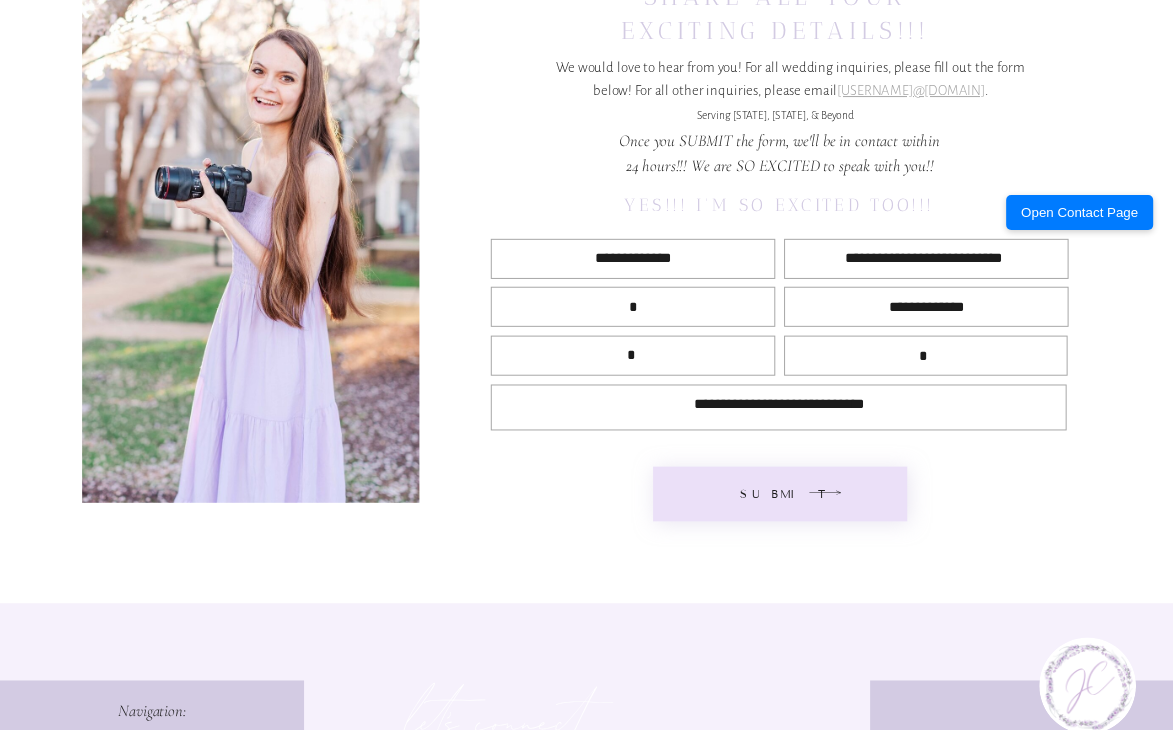 scroll, scrollTop: 539, scrollLeft: 0, axis: vertical 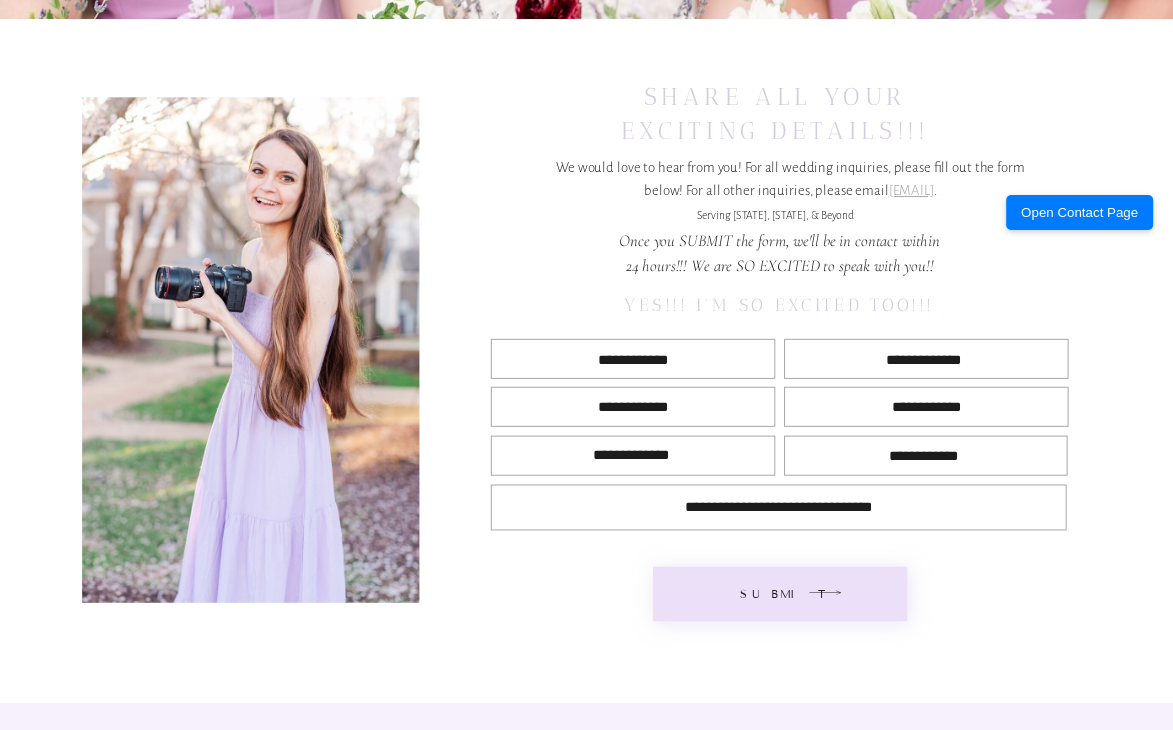 click on "CONTACT BLOG Gallery ABOUT US EXPERIENCE reviews share all your exciting details!!! We would love to hear from you! For all wedding inquiries, please fill out the form below! For all other inquiries, please email  hello@jenniferjaquithcooke.com .  Serving Tennessee, Virginia, & Beyond Once you SUBMIT the form, we'll be in contact within 24 hours!!! We are SO EXCITED to speak with you!! Yes!!! I'm so excited too!!! submit share all your exciting details!!! We would love to hear from you! For all wedding inquiries, please fill out the form below! For all other inquiries, please email  hello@jenniferjaquithcooke.com .  Serving Tennessee, Virginia, & Beyond submit Once you SUBMIT the form, we'll be in contact within 24 hours!!! We are SO EXCITED to speak with you!! Yes!!! I'm so excited too!!! Learn More About Us Jennifer Cooke Photography is a timeless wedding photographer and family photographer serving TN, VA, & traveling wherever you take us!  Privacy Policy Terms and Conditions top of  page Navigation:" at bounding box center [586, 245] 